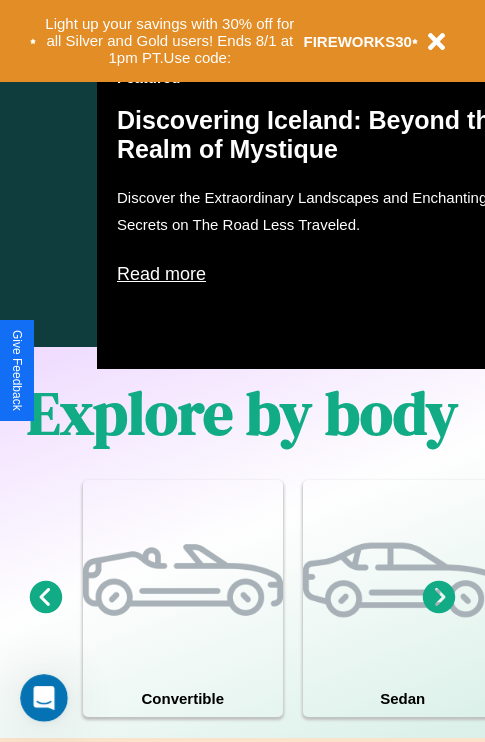 scroll, scrollTop: 1285, scrollLeft: 0, axis: vertical 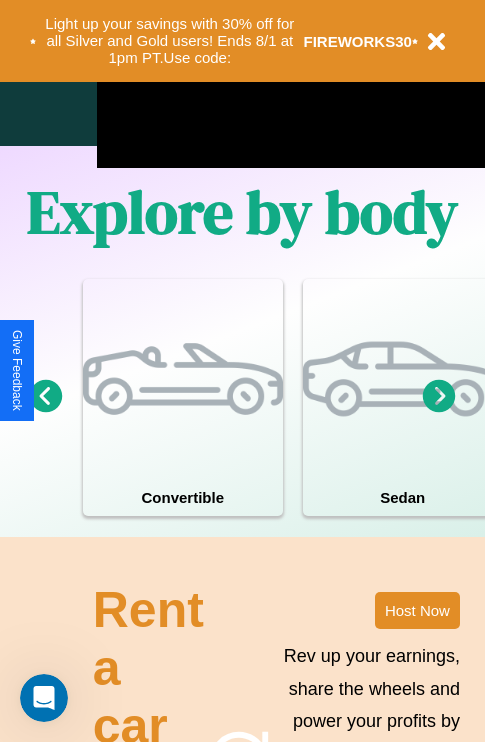 click 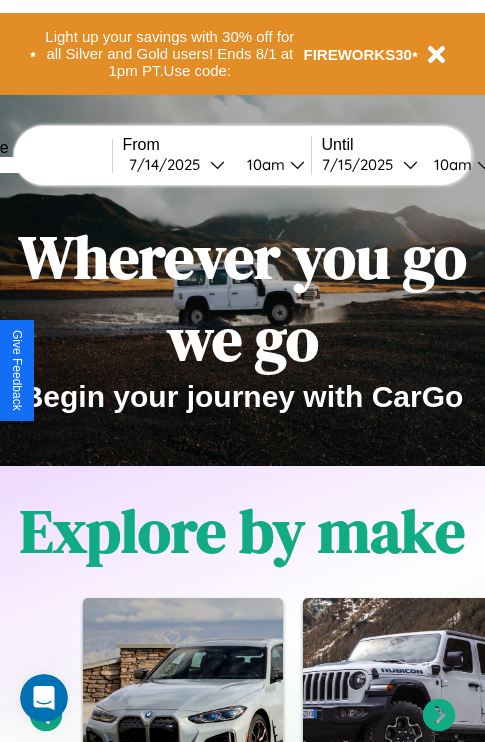 scroll, scrollTop: 0, scrollLeft: 0, axis: both 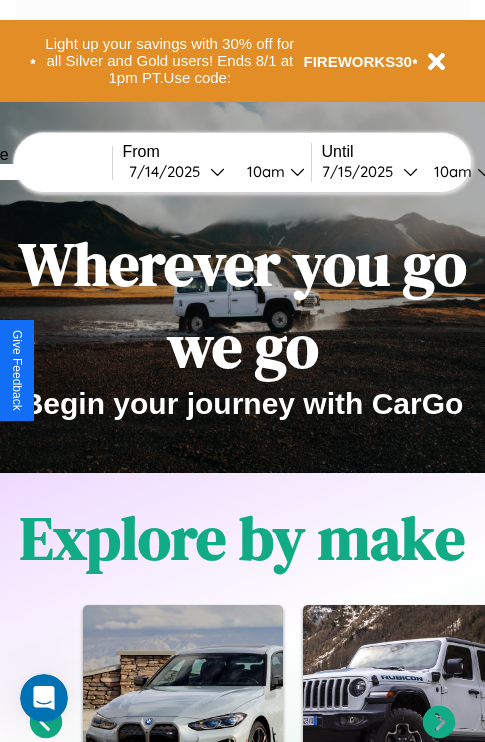 click at bounding box center [37, 172] 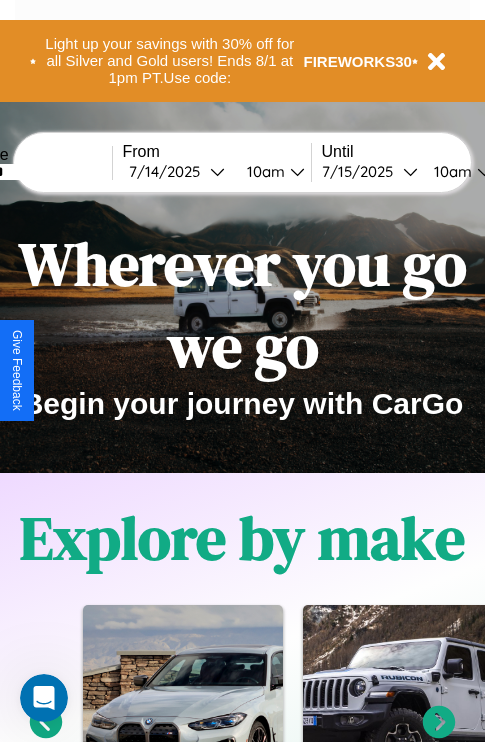 type on "*******" 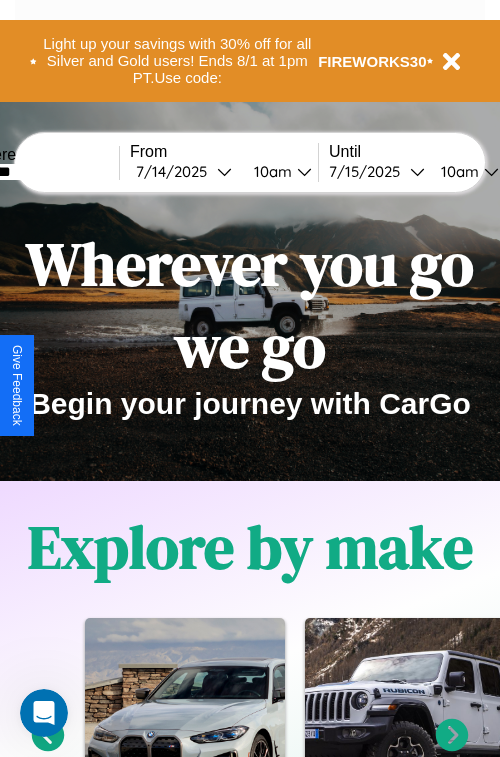 select on "*" 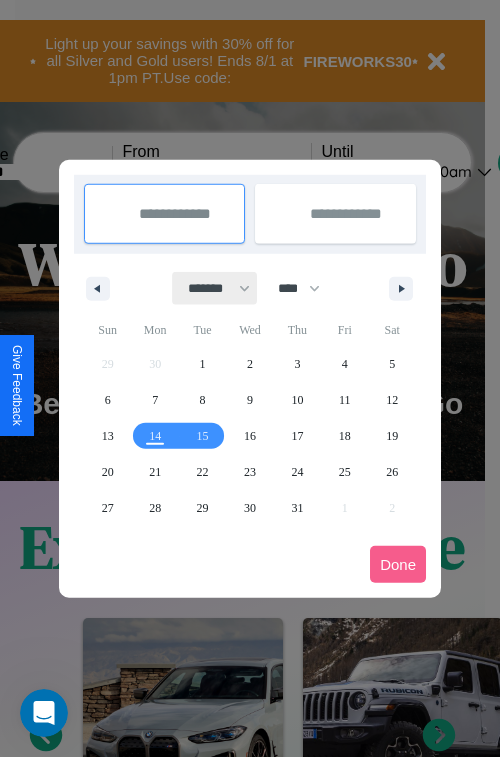 click on "******* ******** ***** ***** *** **** **** ****** ********* ******* ******** ********" at bounding box center (215, 288) 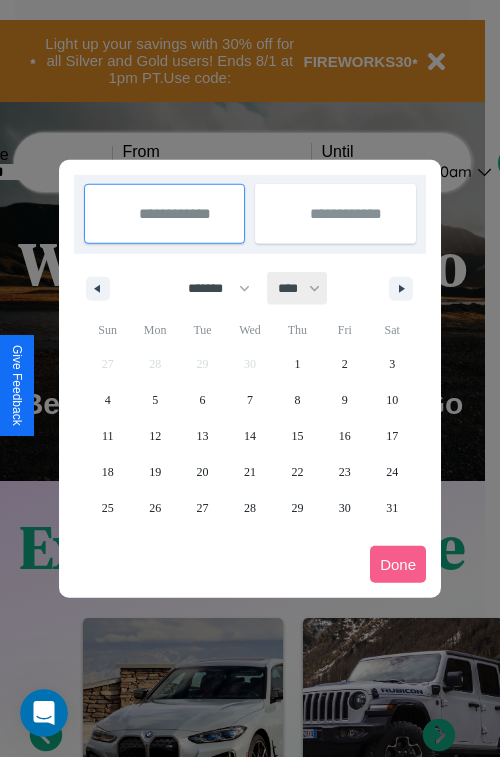 click on "**** **** **** **** **** **** **** **** **** **** **** **** **** **** **** **** **** **** **** **** **** **** **** **** **** **** **** **** **** **** **** **** **** **** **** **** **** **** **** **** **** **** **** **** **** **** **** **** **** **** **** **** **** **** **** **** **** **** **** **** **** **** **** **** **** **** **** **** **** **** **** **** **** **** **** **** **** **** **** **** **** **** **** **** **** **** **** **** **** **** **** **** **** **** **** **** **** **** **** **** **** **** **** **** **** **** **** **** **** **** **** **** **** **** **** **** **** **** **** **** ****" at bounding box center (298, 288) 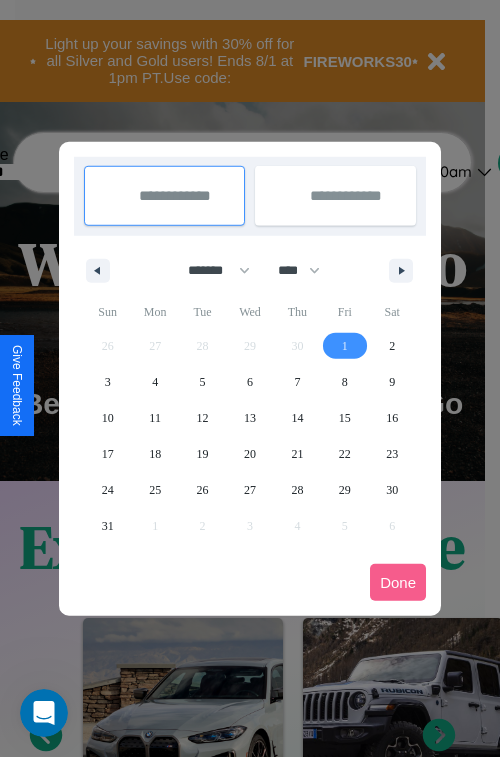 click on "1" at bounding box center [345, 346] 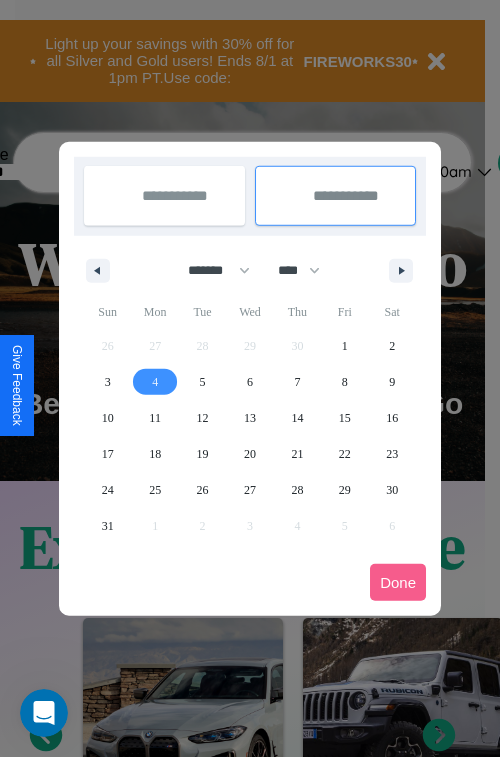 click on "4" at bounding box center (155, 382) 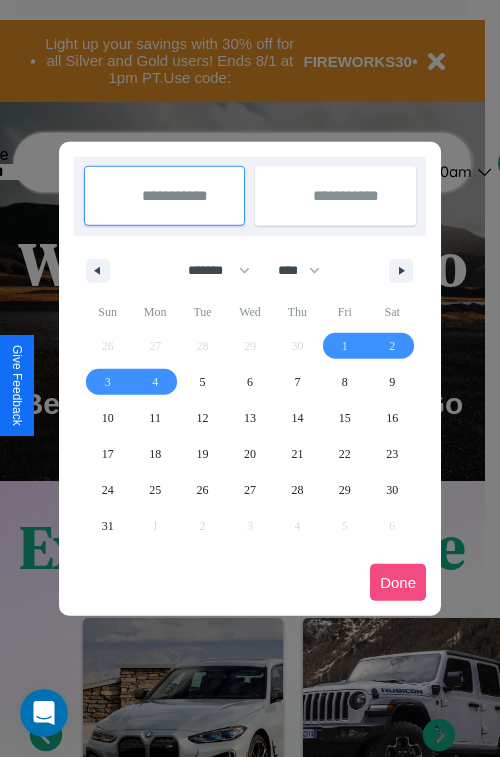 click on "Done" at bounding box center [398, 582] 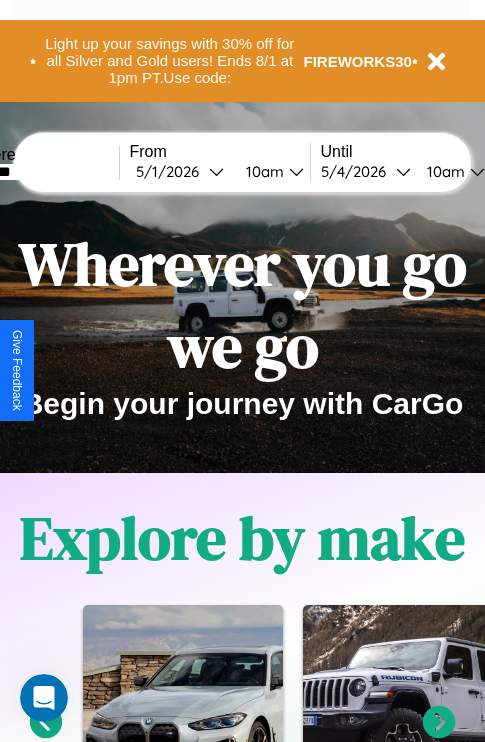 scroll, scrollTop: 0, scrollLeft: 67, axis: horizontal 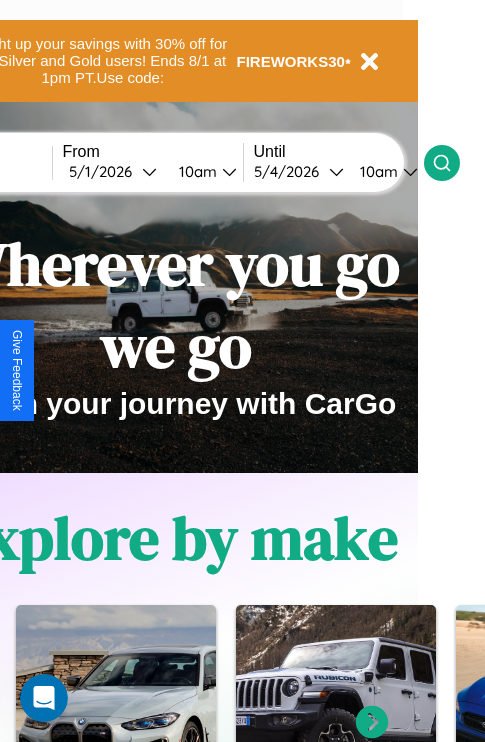 click 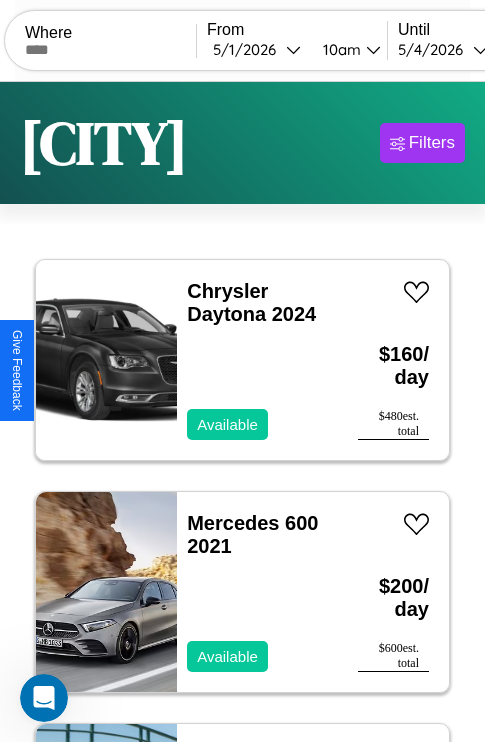 scroll, scrollTop: 95, scrollLeft: 0, axis: vertical 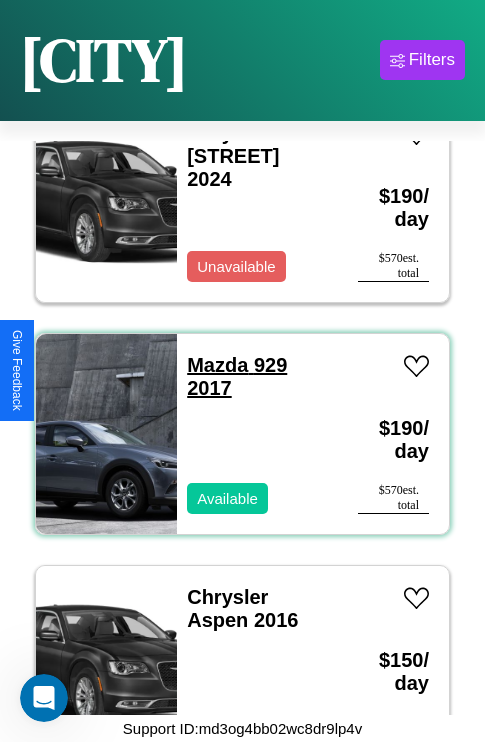 click on "Mazda   929   2017" at bounding box center [237, 376] 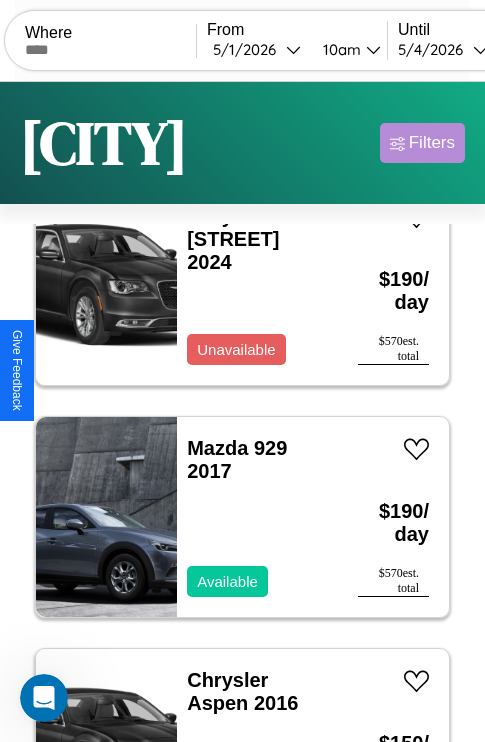 click on "Filters" at bounding box center (432, 143) 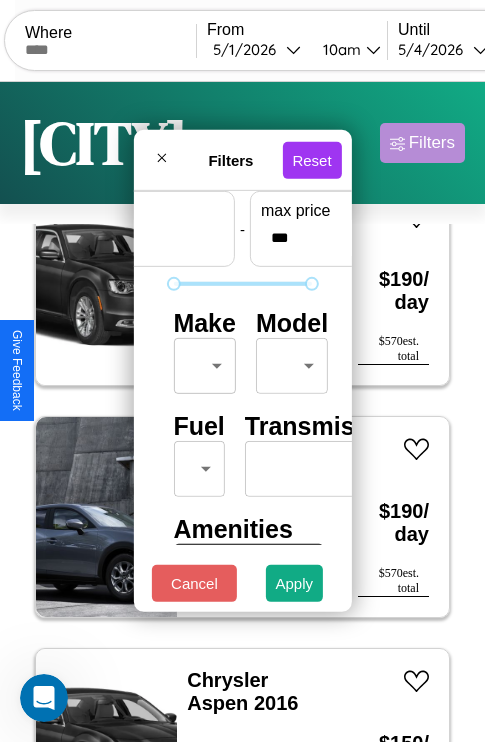 scroll, scrollTop: 59, scrollLeft: 0, axis: vertical 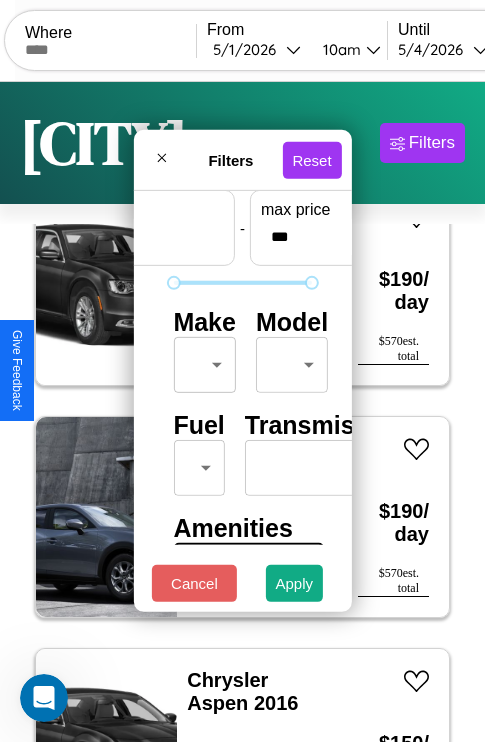 click on "CarGo Where From 5 / 1 / 2026 10am Until 5 / 4 / 2026 10am Become a Host Login Sign Up Houston Filters 131  cars in this area These cars can be picked up in this city. Chrysler   Daytona   2024 Available $ 160  / day $ 480  est. total Mercedes   600   2021 Available $ 200  / day $ 600  est. total Buick   Riviera   2024 Available $ 30  / day $ 90  est. total Mercedes   350   2022 Available $ 190  / day $ 570  est. total Buick   Incomplete   2019 Available $ 200  / day $ 600  est. total Jeep   Liberty   2024 Available $ 100  / day $ 300  est. total Fiat   500e   2020 Available $ 140  / day $ 420  est. total Maserati   Granturismo   2022 Available $ 190  / day $ 570  est. total Volkswagen   Scirocco   2018 Available $ 120  / day $ 360  est. total Infiniti   QX70   2022 Available $ 130  / day $ 390  est. total Volkswagen   Jetta   2019 Available $ 200  / day $ 600  est. total Hyundai   Santa Cruz   2018 Unavailable $ 90  / day $ 270  est. total Aston Martin   Valour   2016 Available $ 70  / day $ 210  est. total" at bounding box center [242, 412] 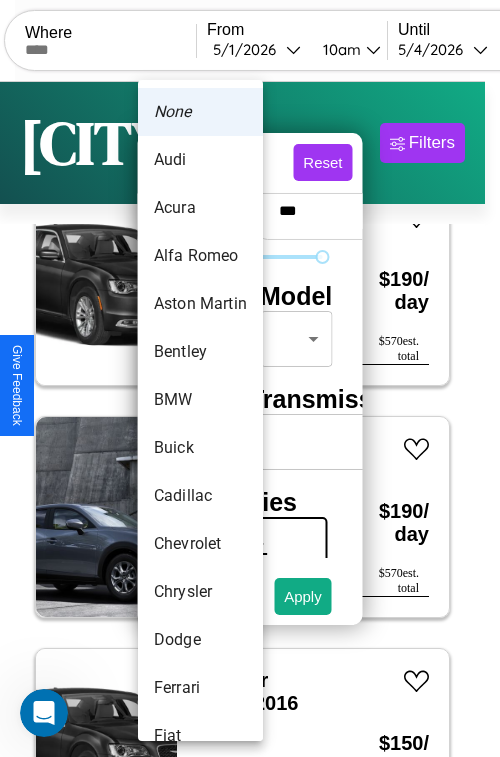 click on "BMW" at bounding box center [200, 400] 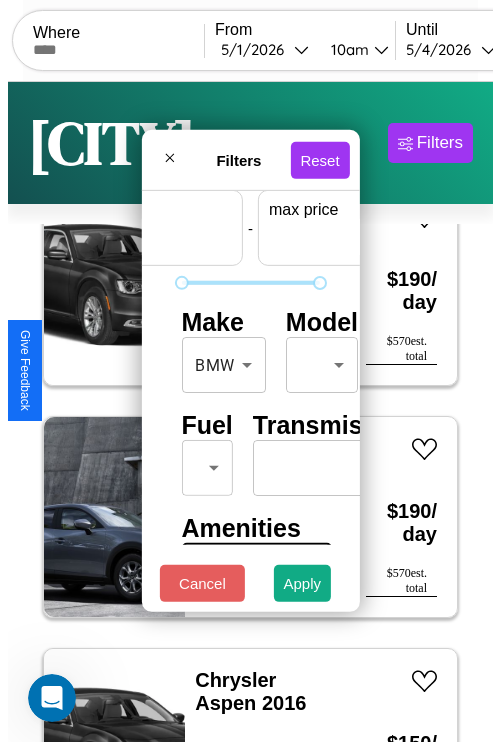 scroll, scrollTop: 59, scrollLeft: 124, axis: both 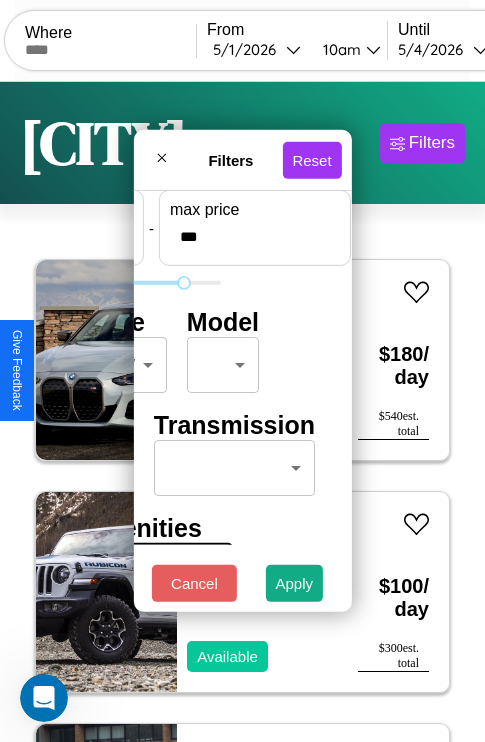 type on "***" 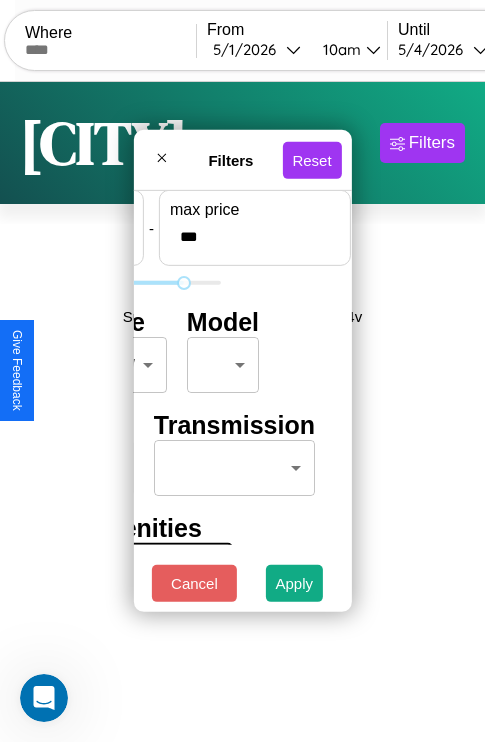 scroll, scrollTop: 59, scrollLeft: 0, axis: vertical 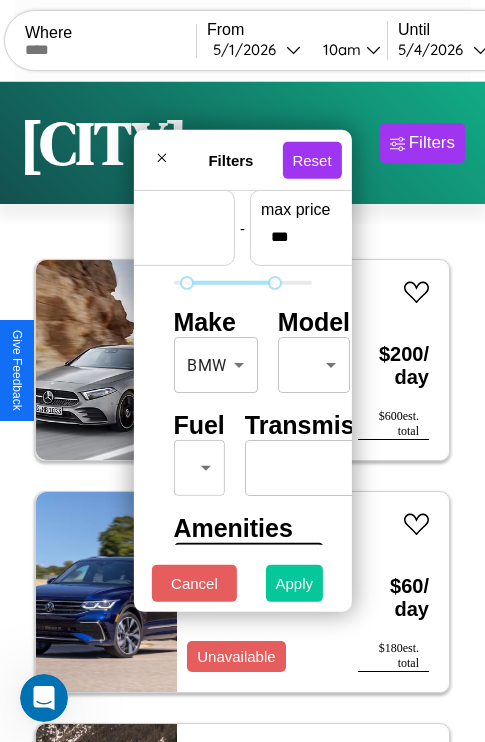 type on "**" 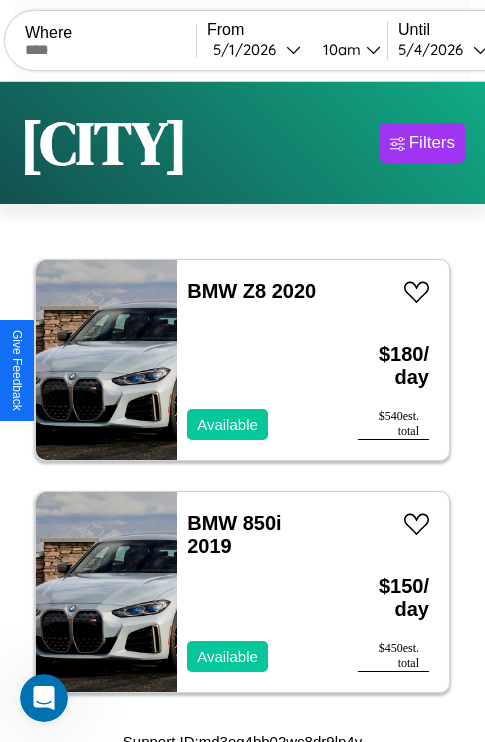 scroll, scrollTop: 13, scrollLeft: 0, axis: vertical 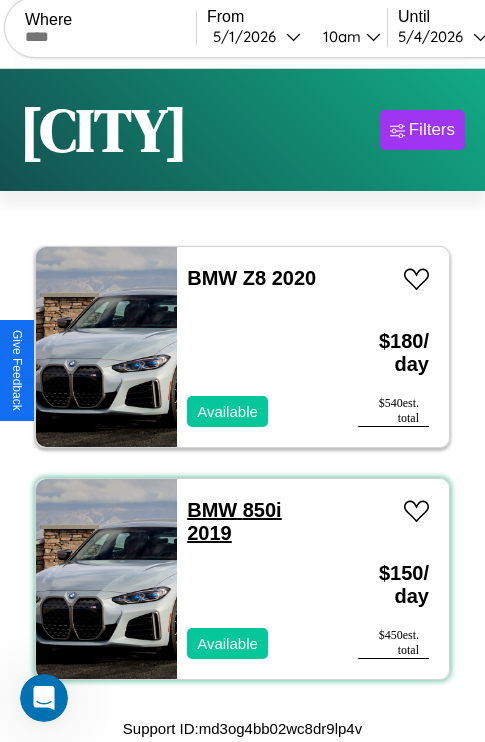 click on "BMW   850i   2019" at bounding box center [234, 521] 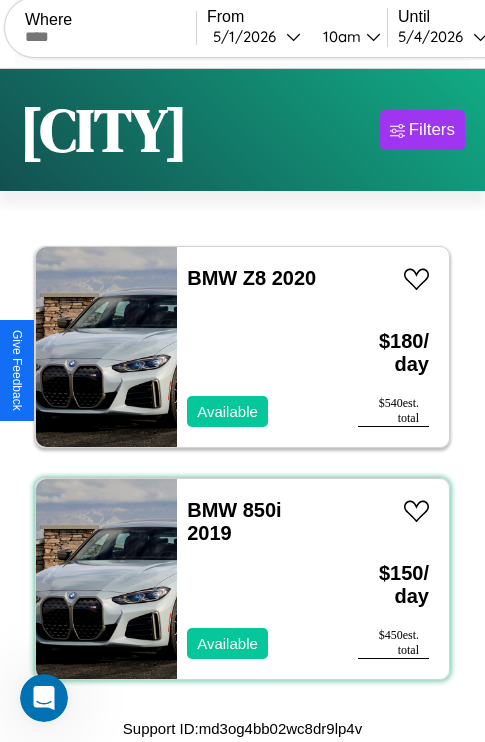 click on "BMW   850i   2019 Available" at bounding box center [257, 579] 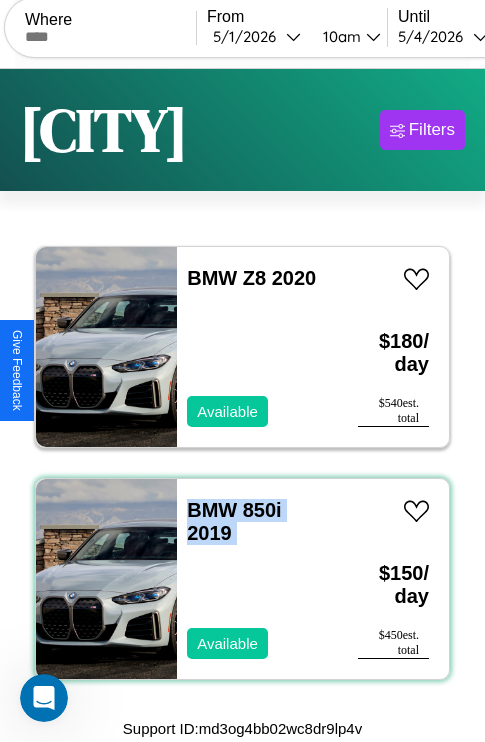 click on "BMW   850i   2019 Available" at bounding box center (257, 579) 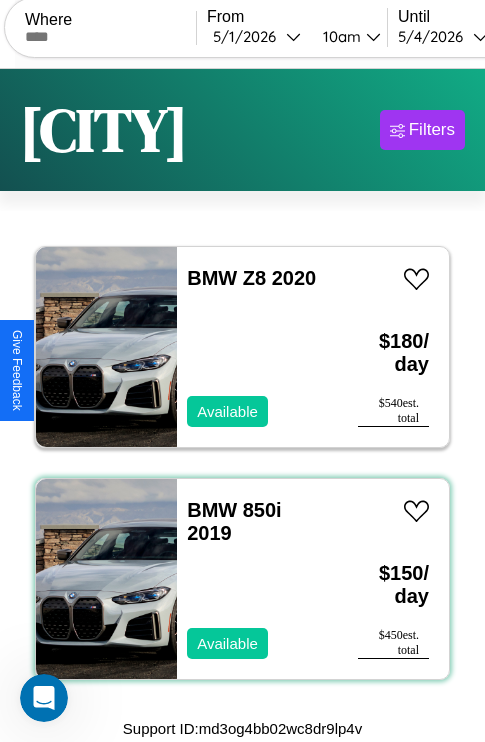 click on "BMW   850i   2019 Available" at bounding box center [257, 579] 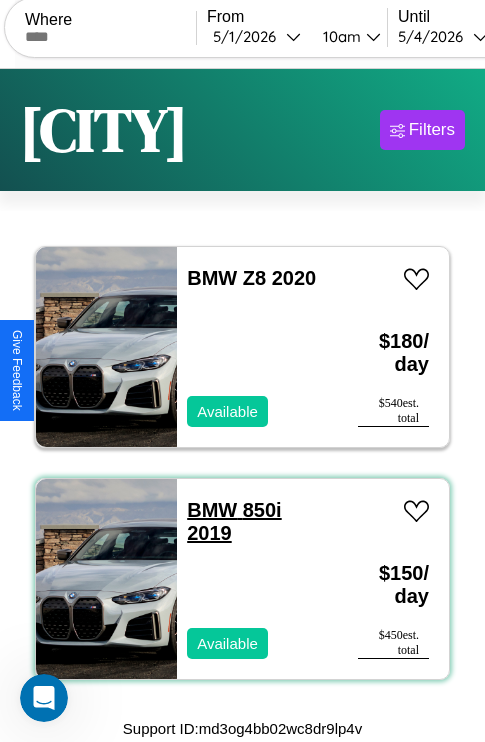 click on "BMW   850i   2019" at bounding box center (234, 521) 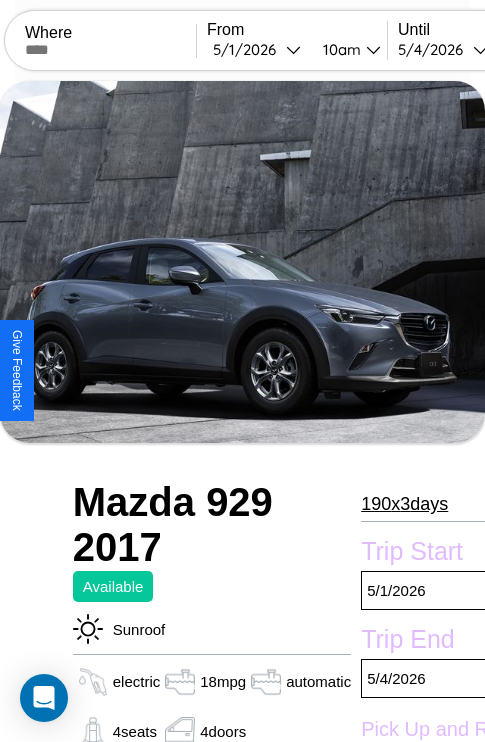 scroll, scrollTop: 133, scrollLeft: 0, axis: vertical 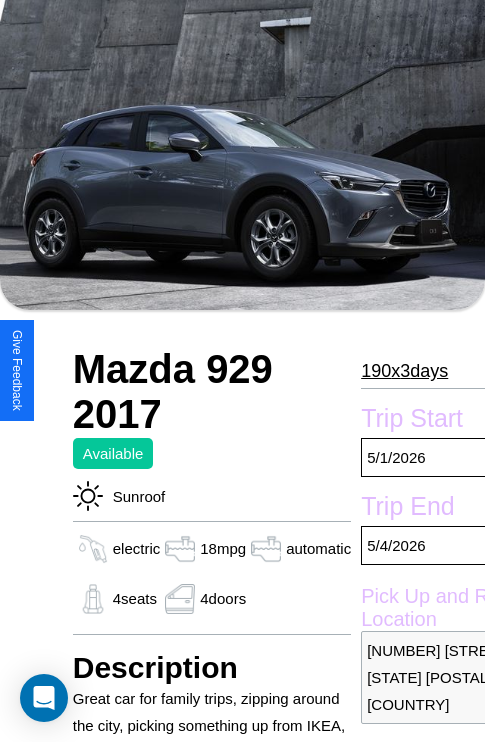 click on "190  x  3  days" at bounding box center [404, 371] 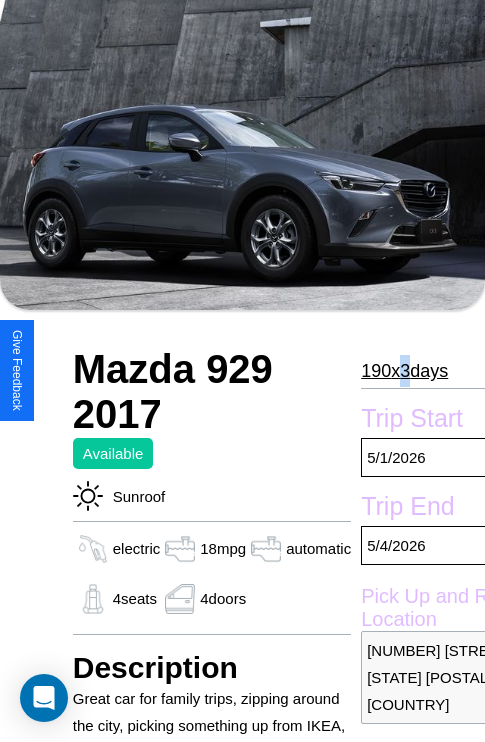 click on "190  x  3  days" at bounding box center [404, 371] 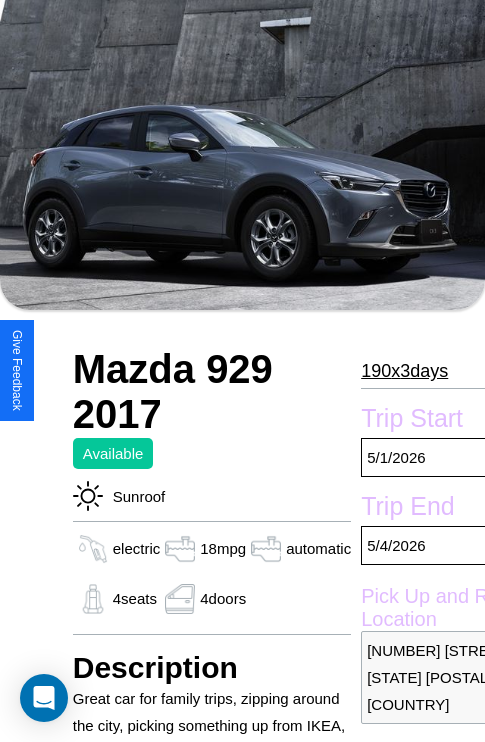 click on "190  x  3  days" at bounding box center (404, 371) 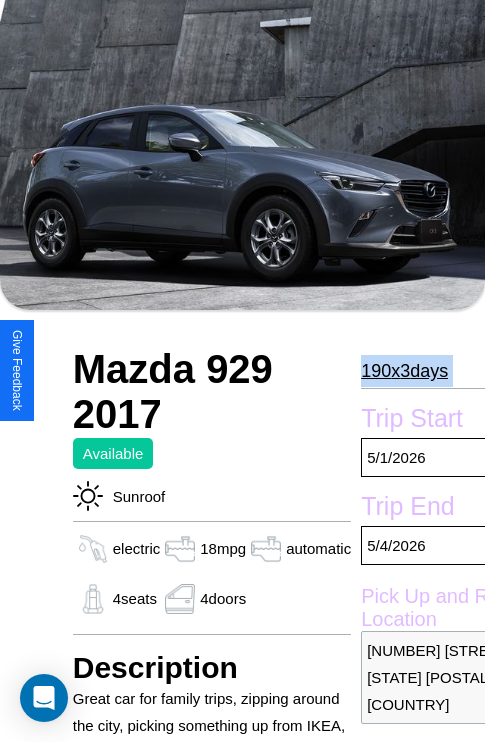 click on "190  x  3  days" at bounding box center [404, 371] 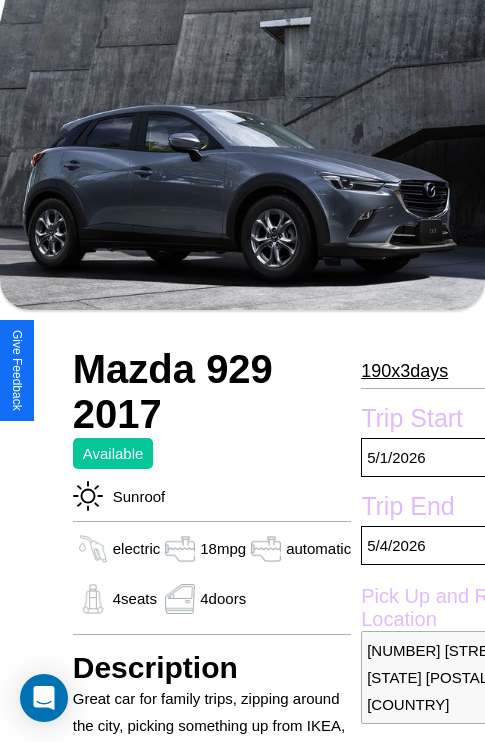 click on "190  x  3  days" at bounding box center (404, 371) 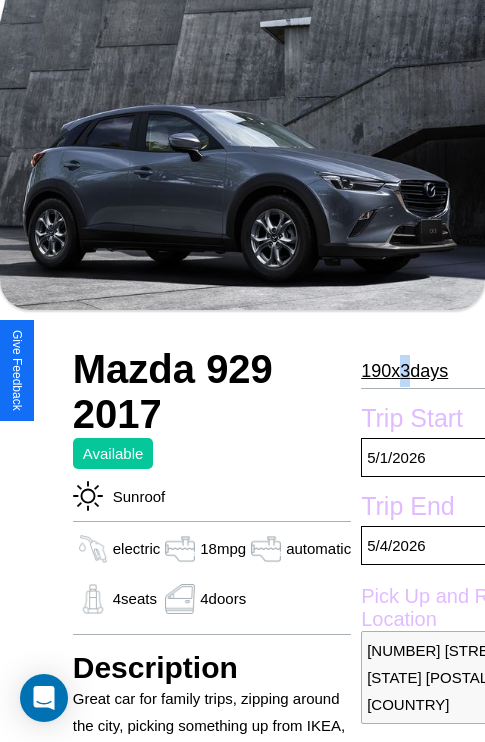 click on "190  x  3  days" at bounding box center [404, 371] 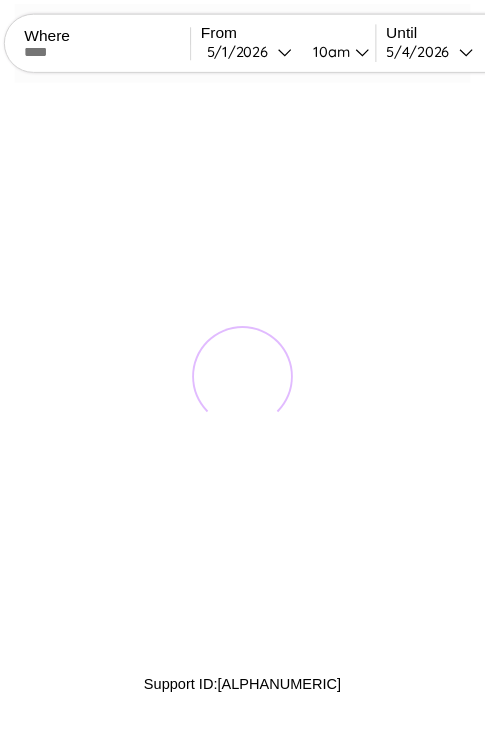 scroll, scrollTop: 0, scrollLeft: 0, axis: both 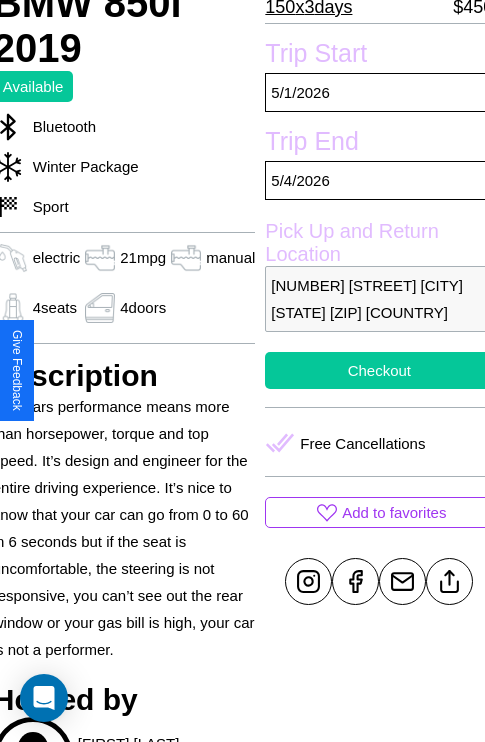 click on "Checkout" at bounding box center [379, 370] 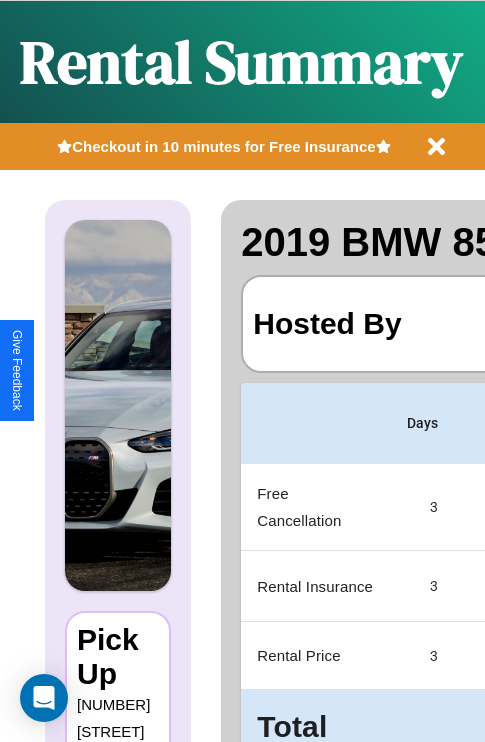 scroll, scrollTop: 0, scrollLeft: 378, axis: horizontal 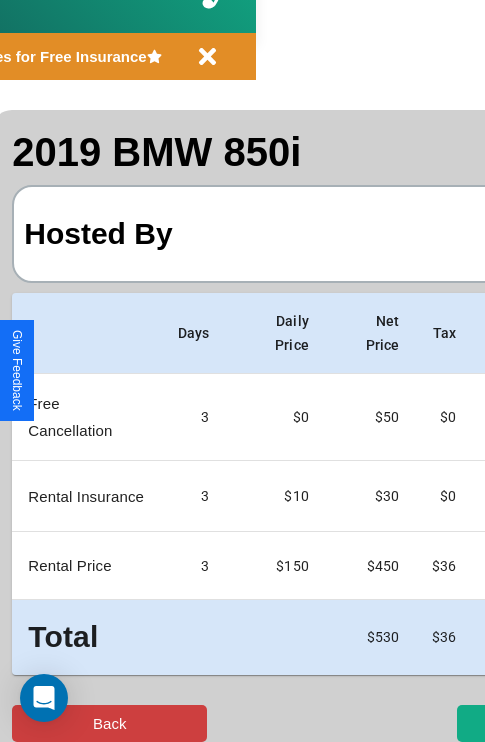 click on "Back" at bounding box center [109, 723] 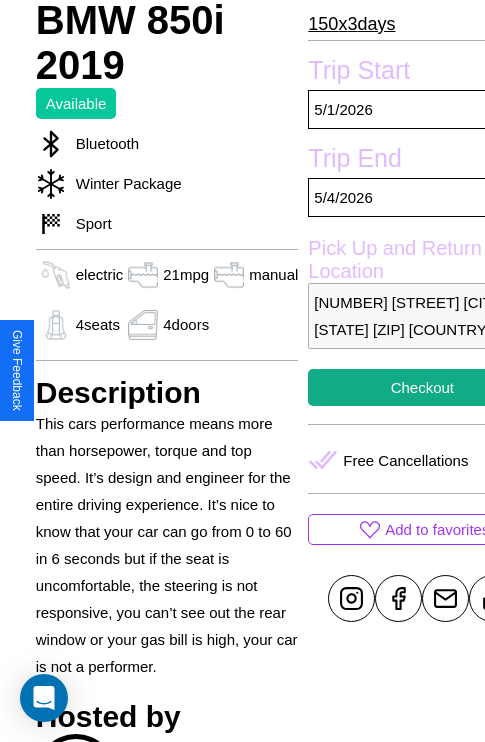 scroll, scrollTop: 601, scrollLeft: 60, axis: both 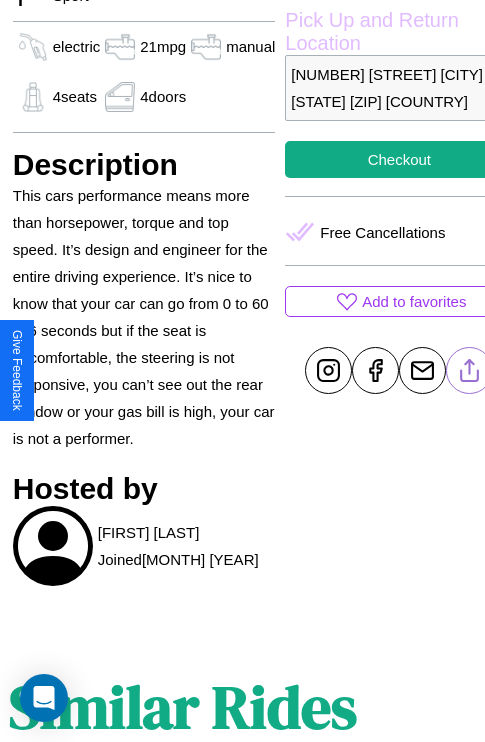 click 